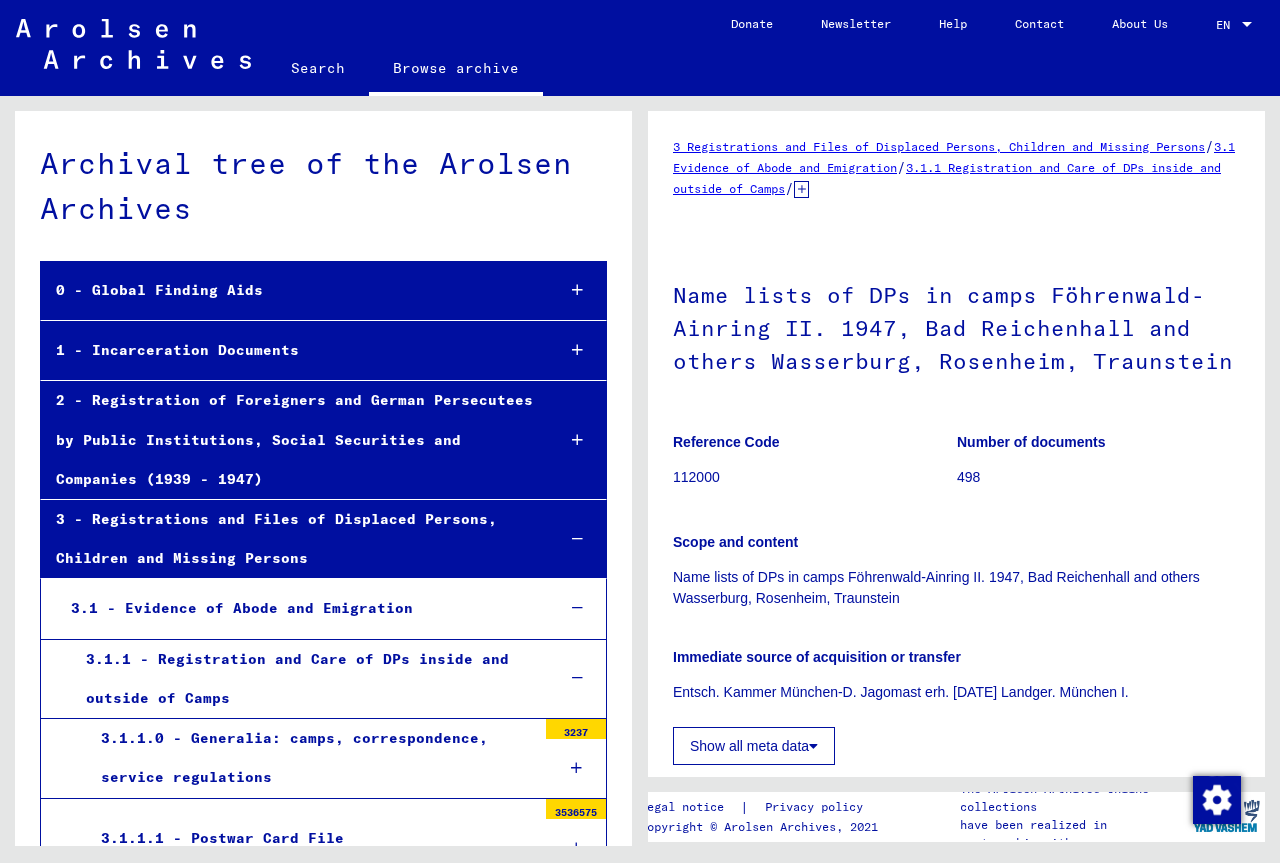 scroll, scrollTop: 0, scrollLeft: 0, axis: both 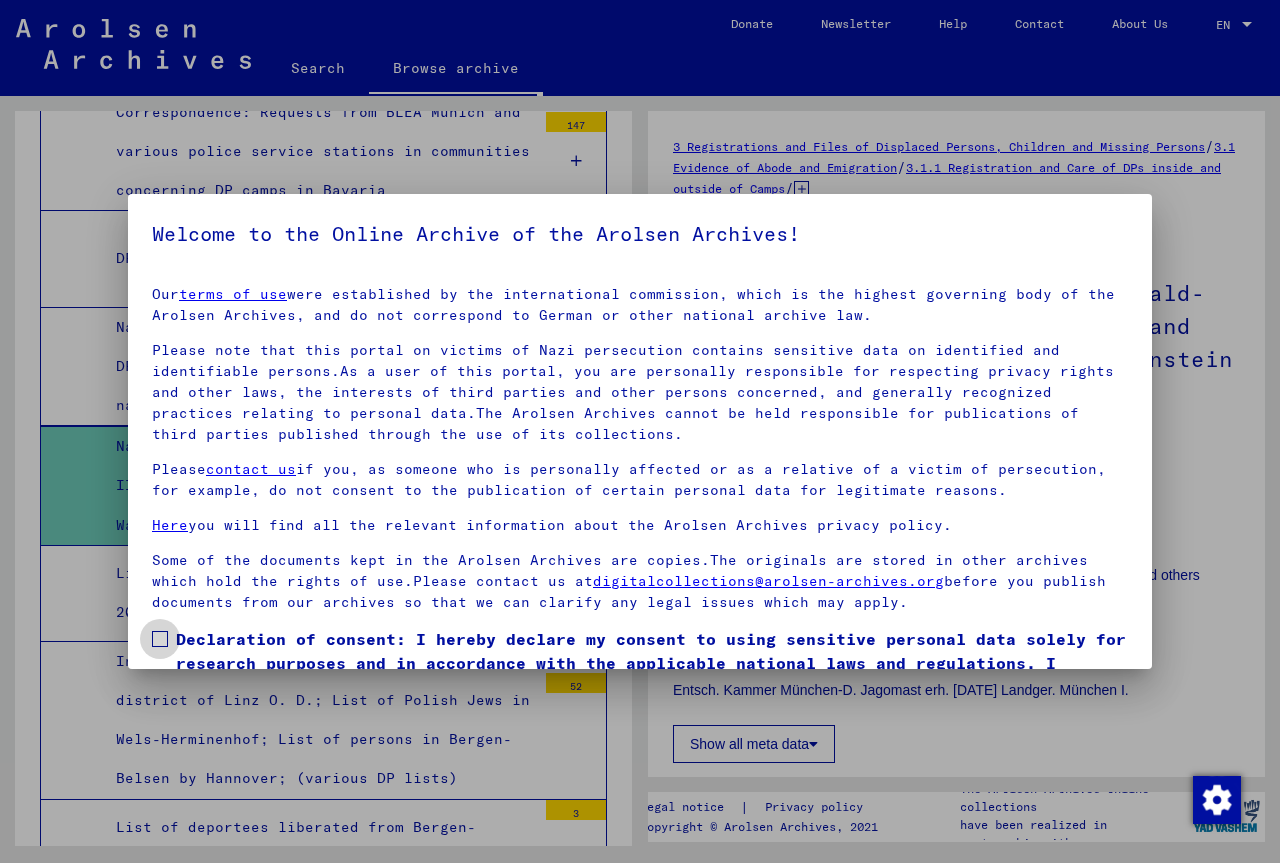 click at bounding box center (160, 639) 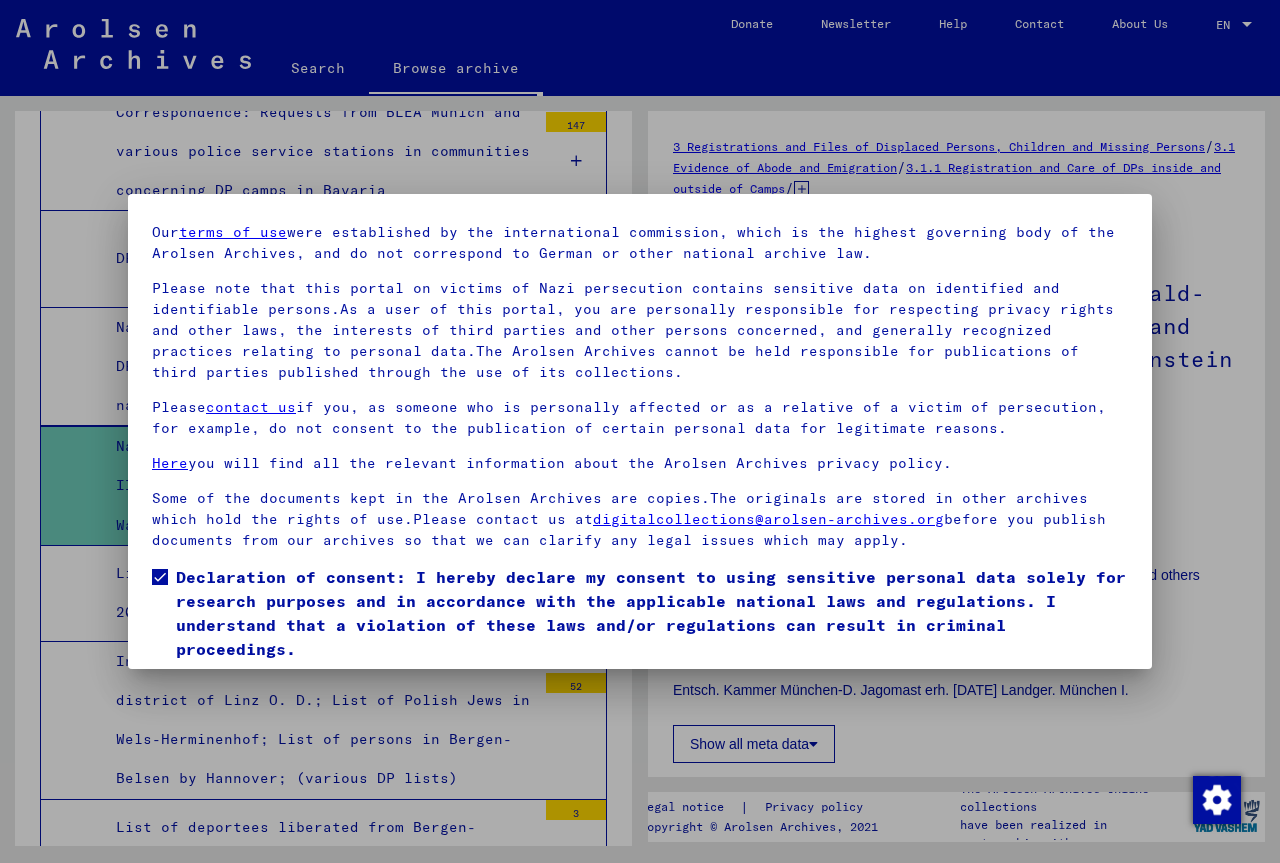 scroll, scrollTop: 126, scrollLeft: 0, axis: vertical 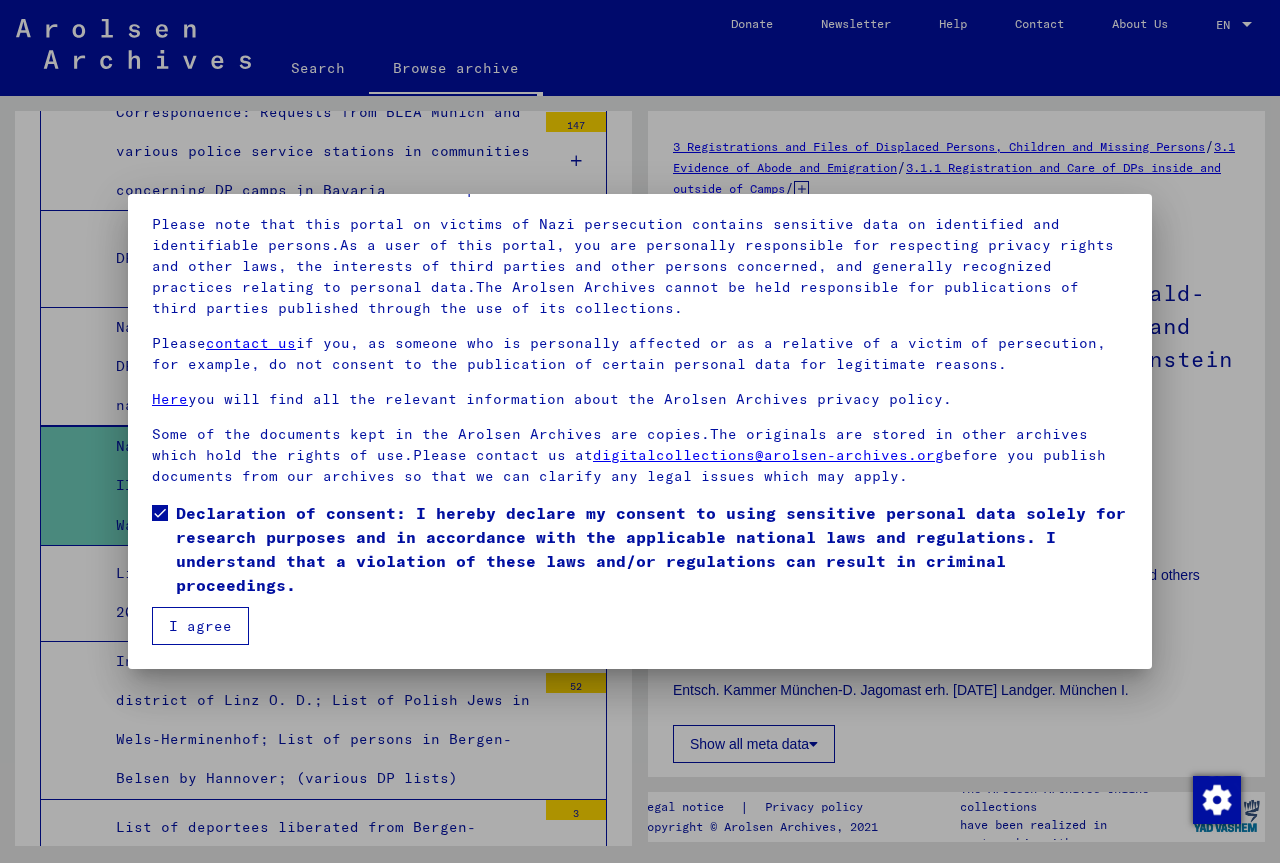 click on "I agree" at bounding box center [200, 626] 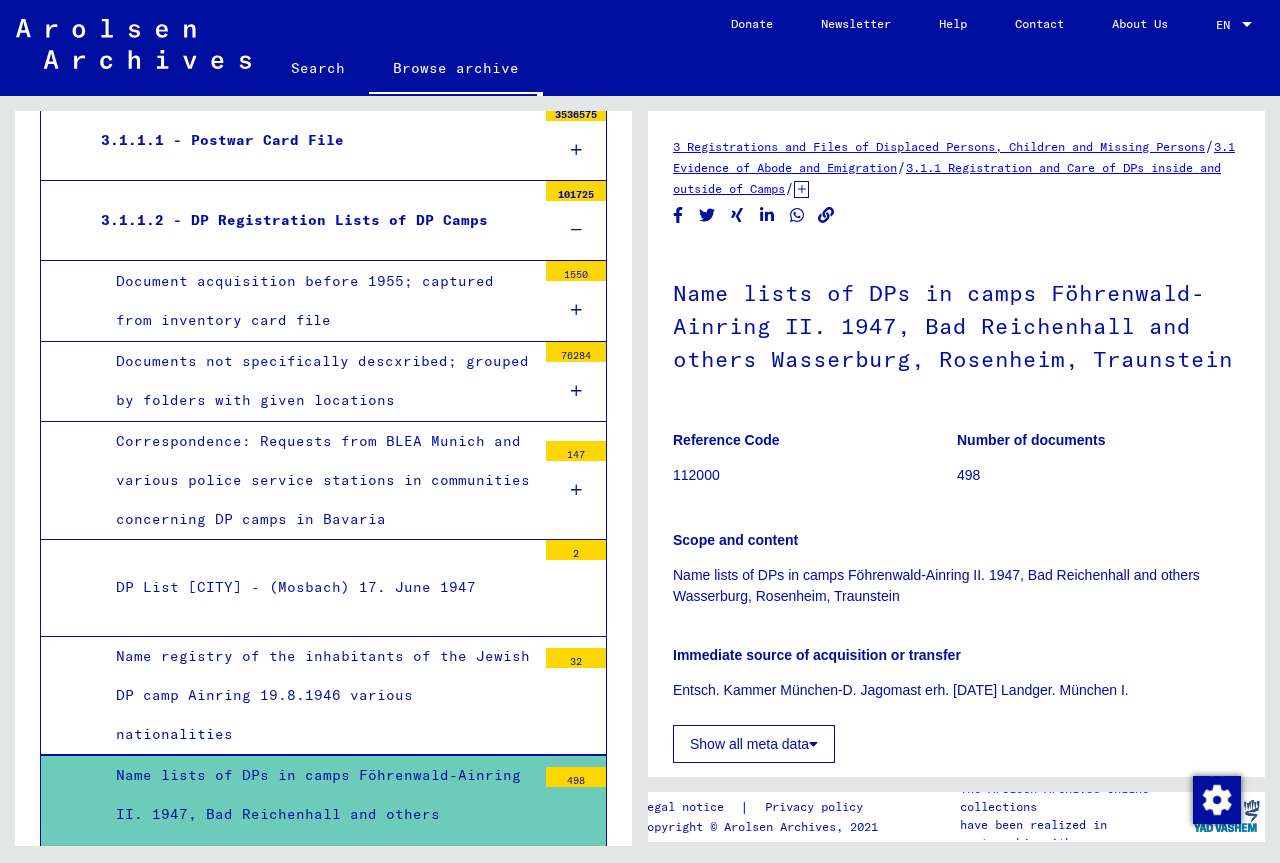 scroll, scrollTop: 700, scrollLeft: 0, axis: vertical 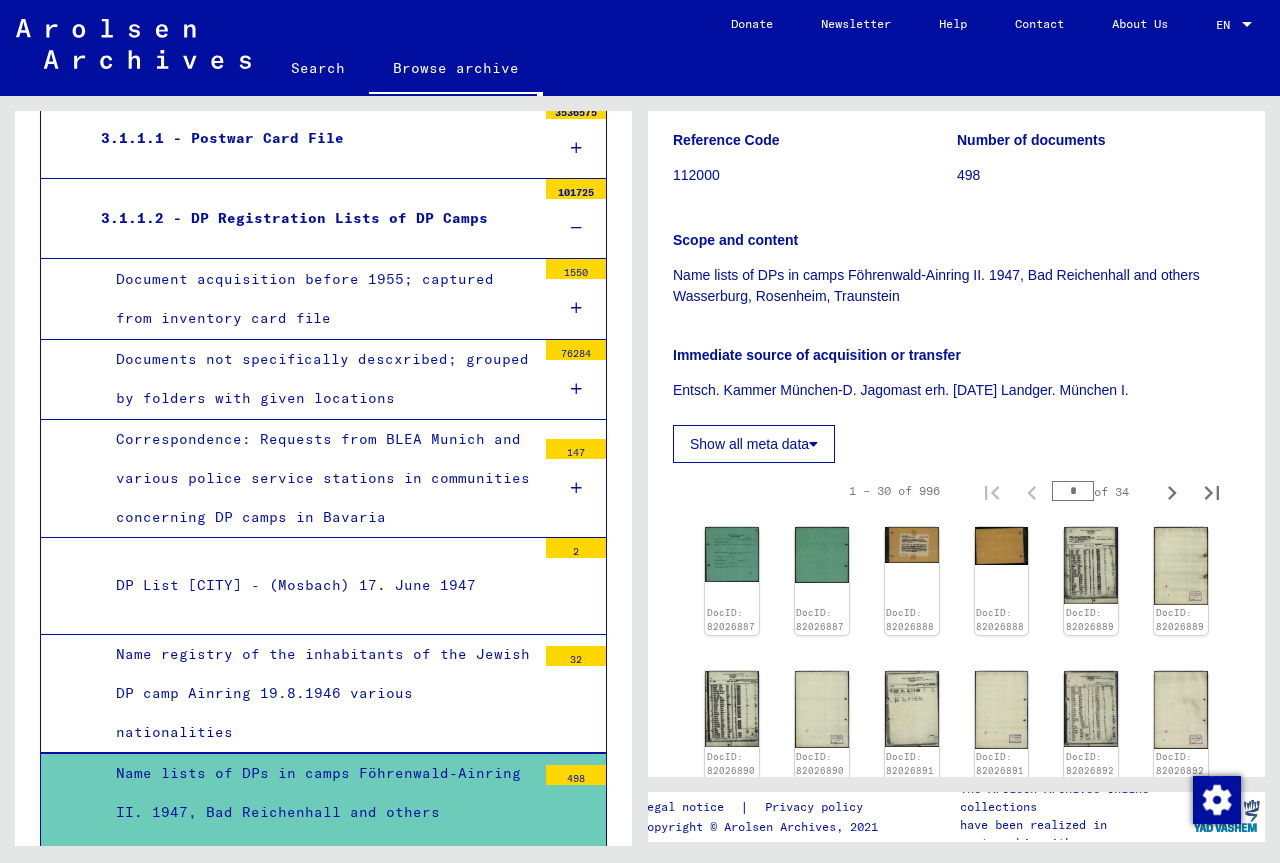 click on "Show all meta data" at bounding box center [754, 444] 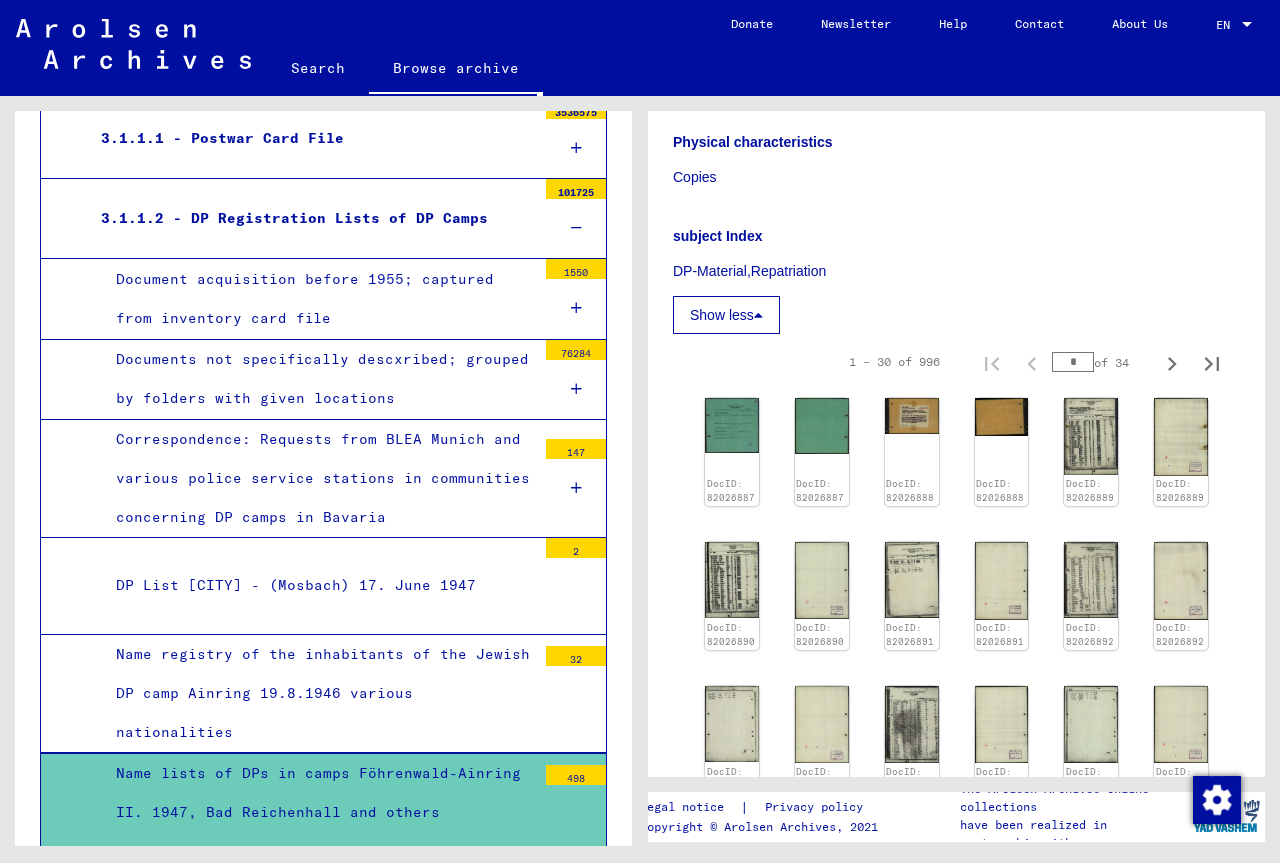scroll, scrollTop: 800, scrollLeft: 0, axis: vertical 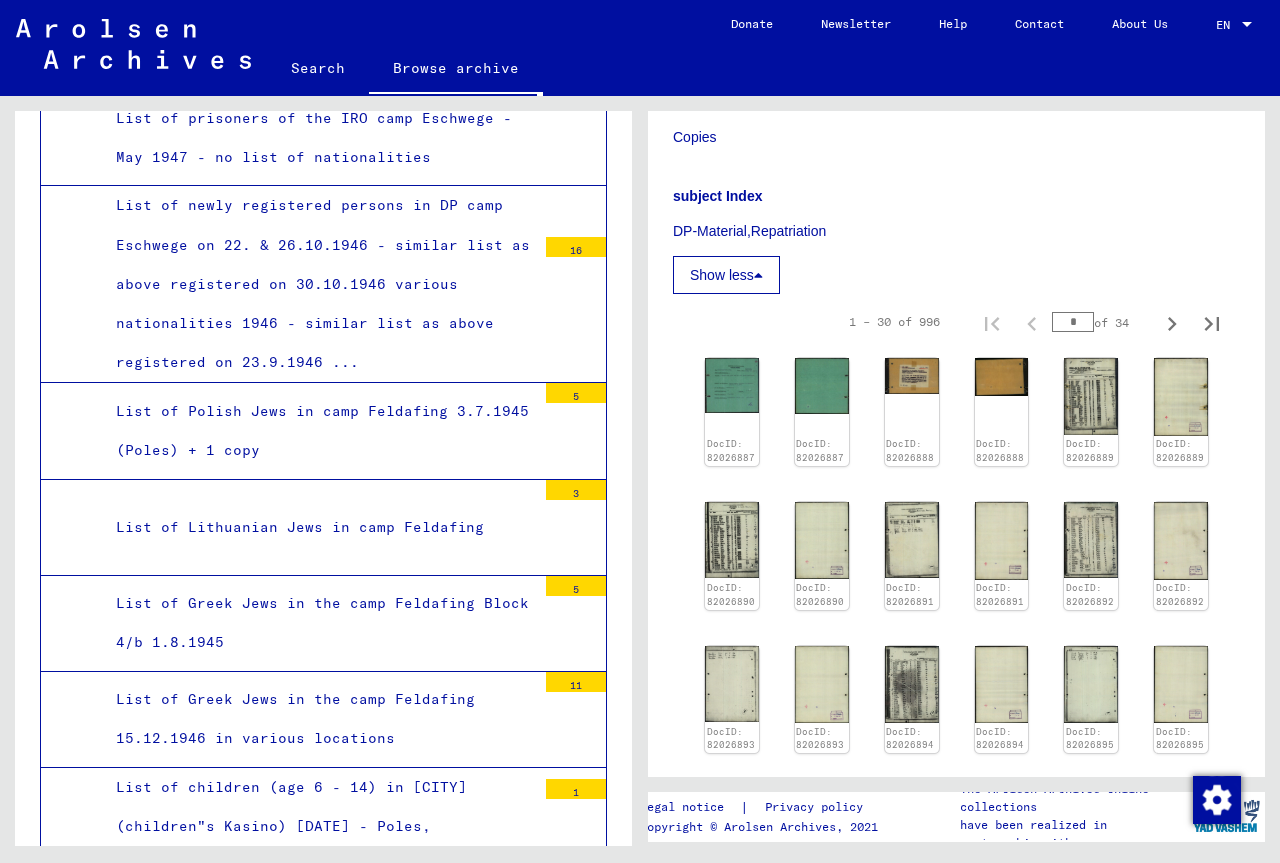 click on "Search" at bounding box center [318, 68] 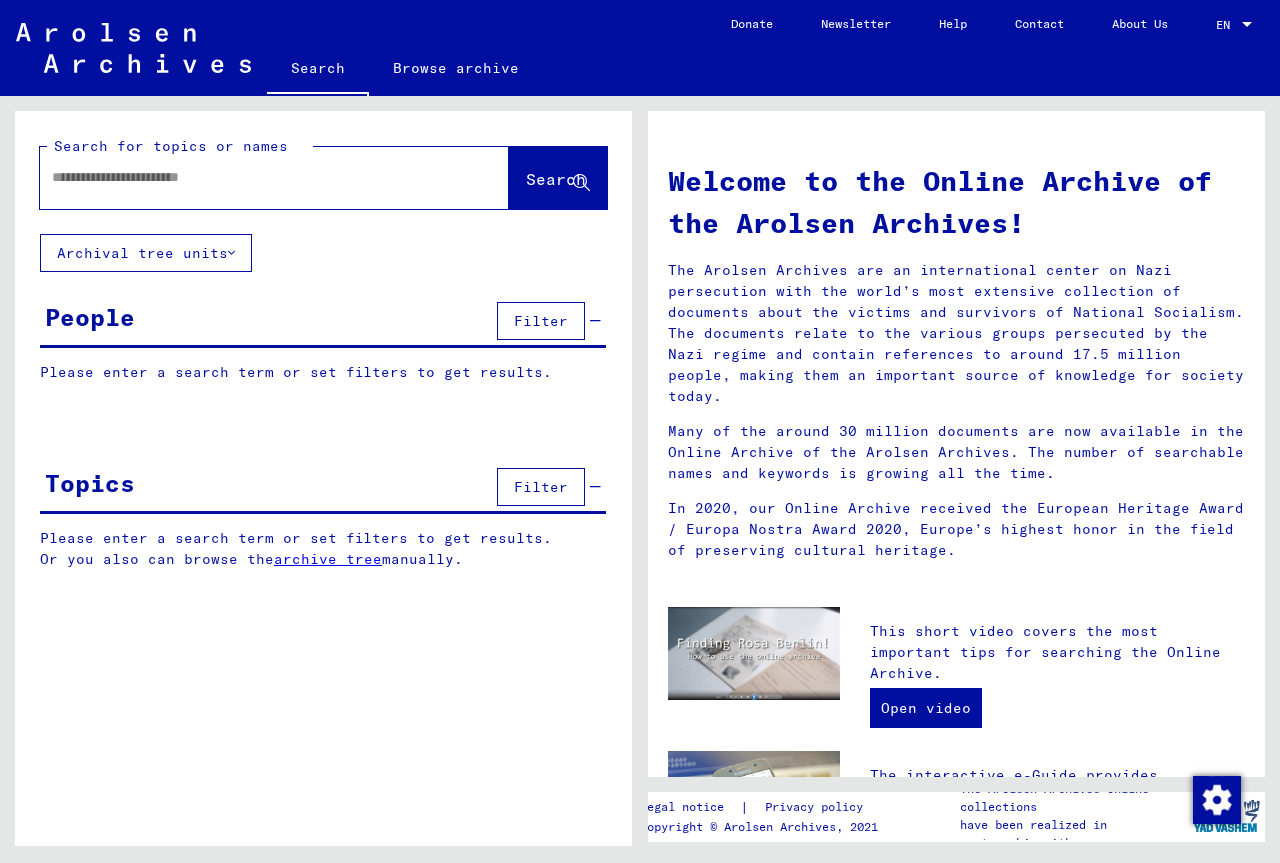 click on "People  Filter" at bounding box center [323, 322] 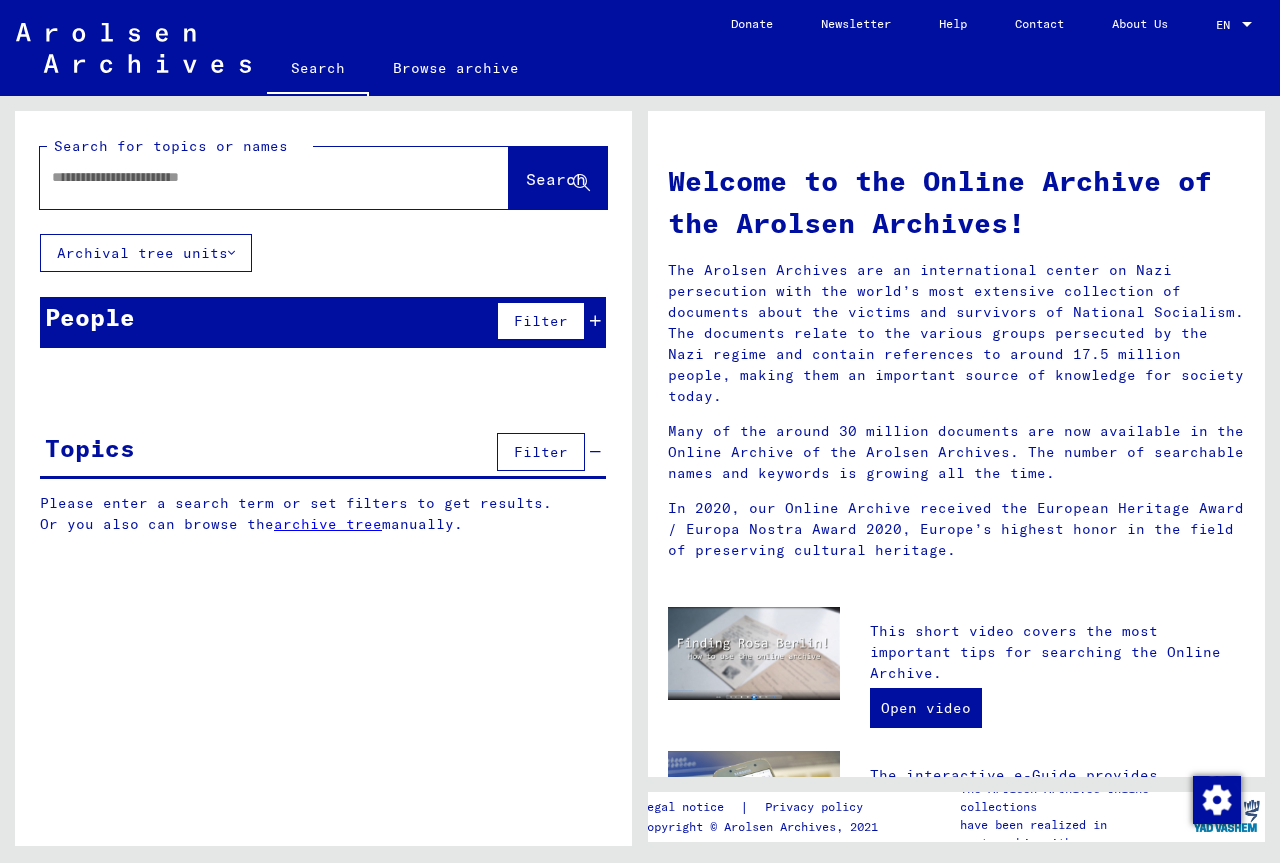 click on "People  Filter" at bounding box center [323, 322] 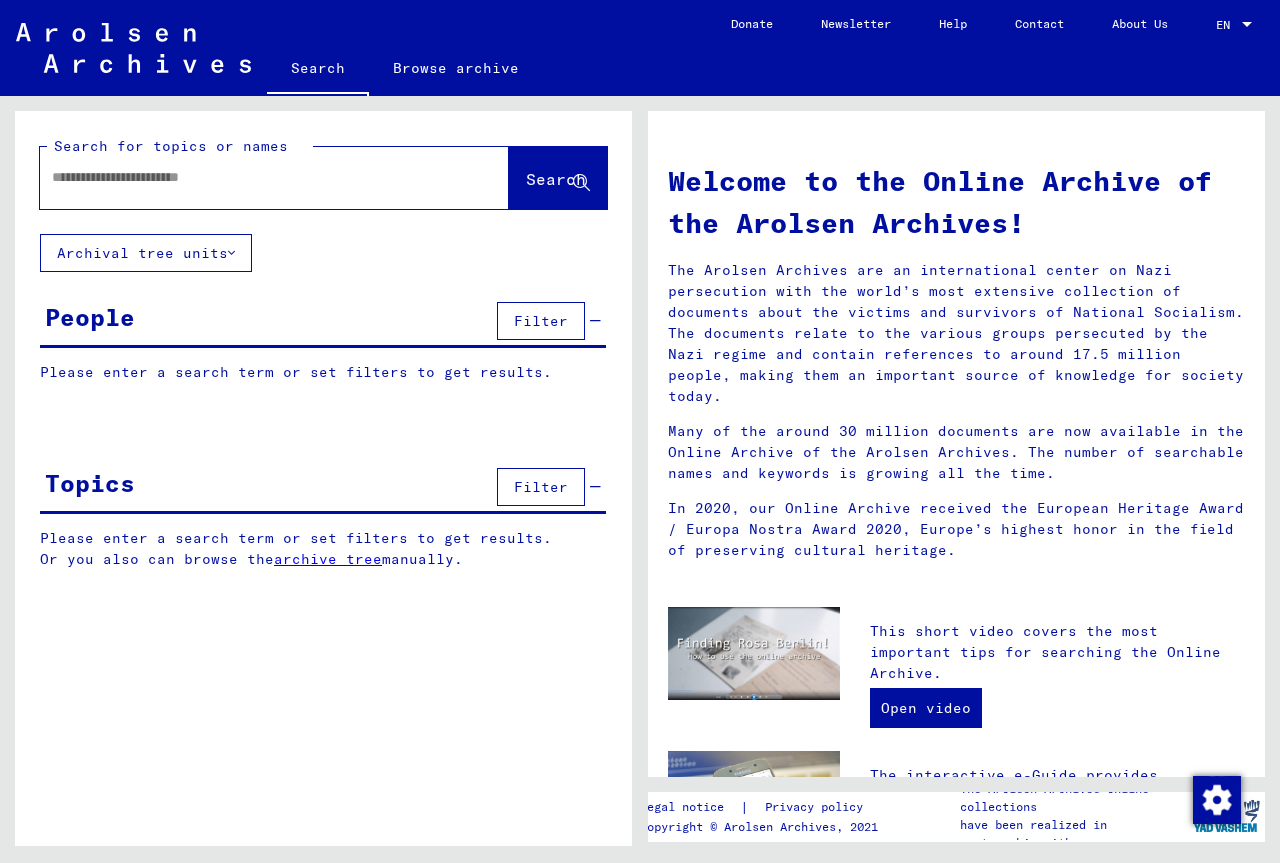 click on "Filter" at bounding box center [541, 321] 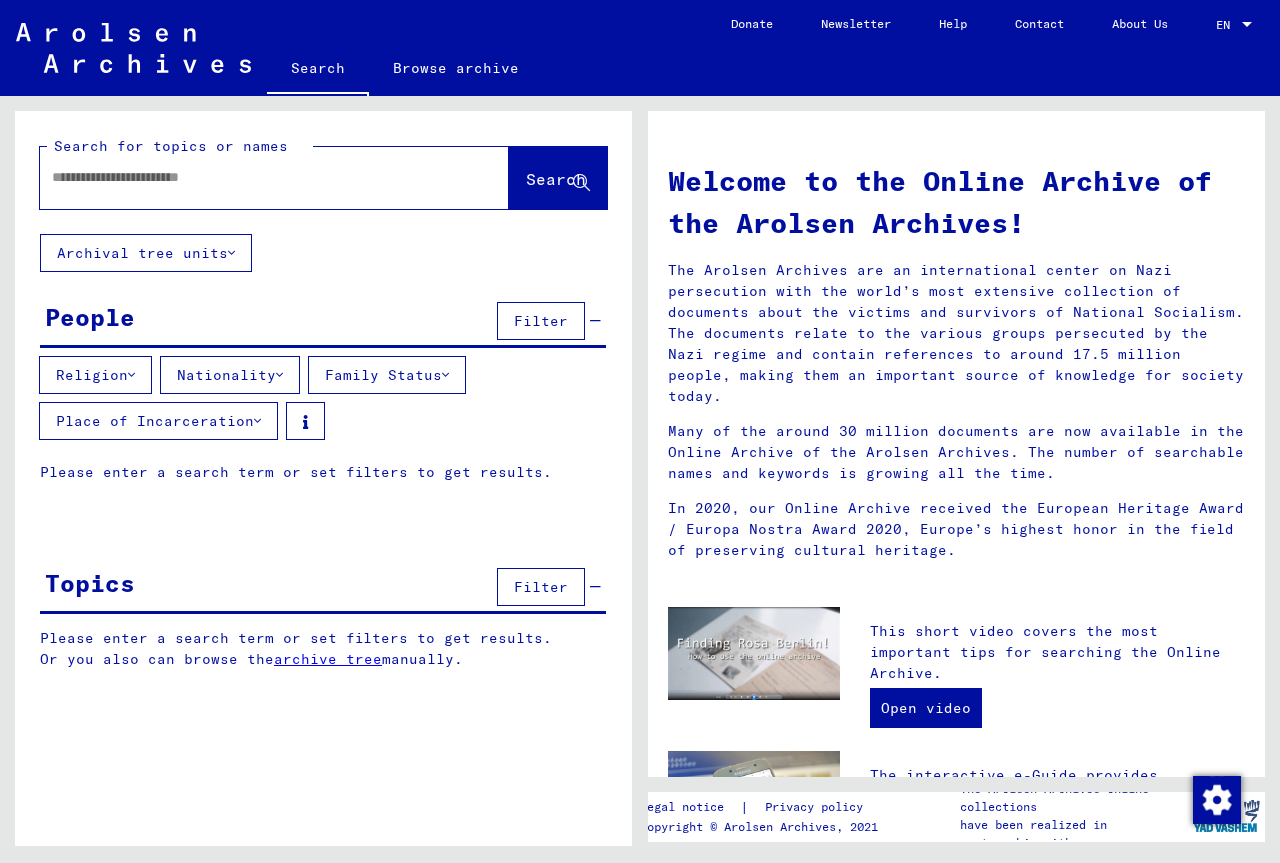 click on "Religion" at bounding box center [95, 375] 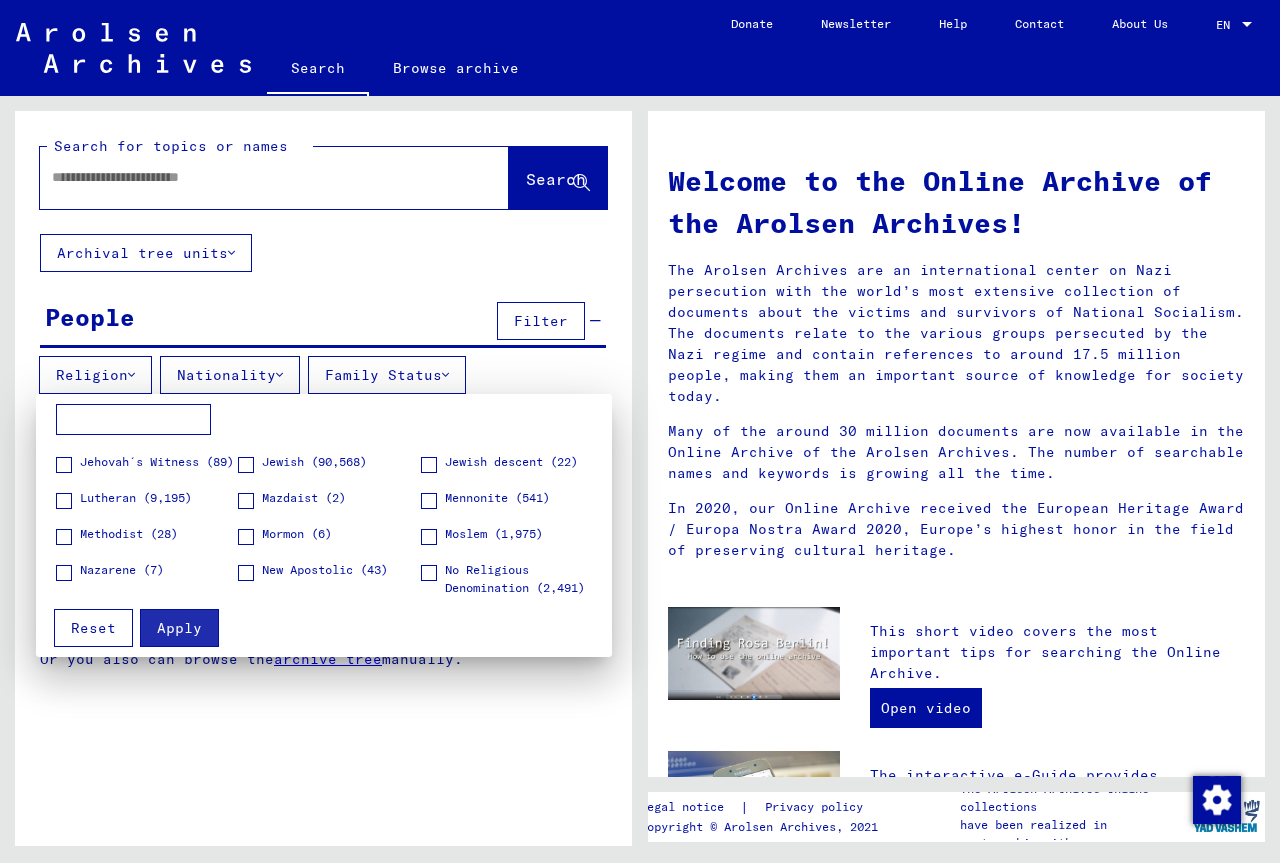 scroll, scrollTop: 400, scrollLeft: 0, axis: vertical 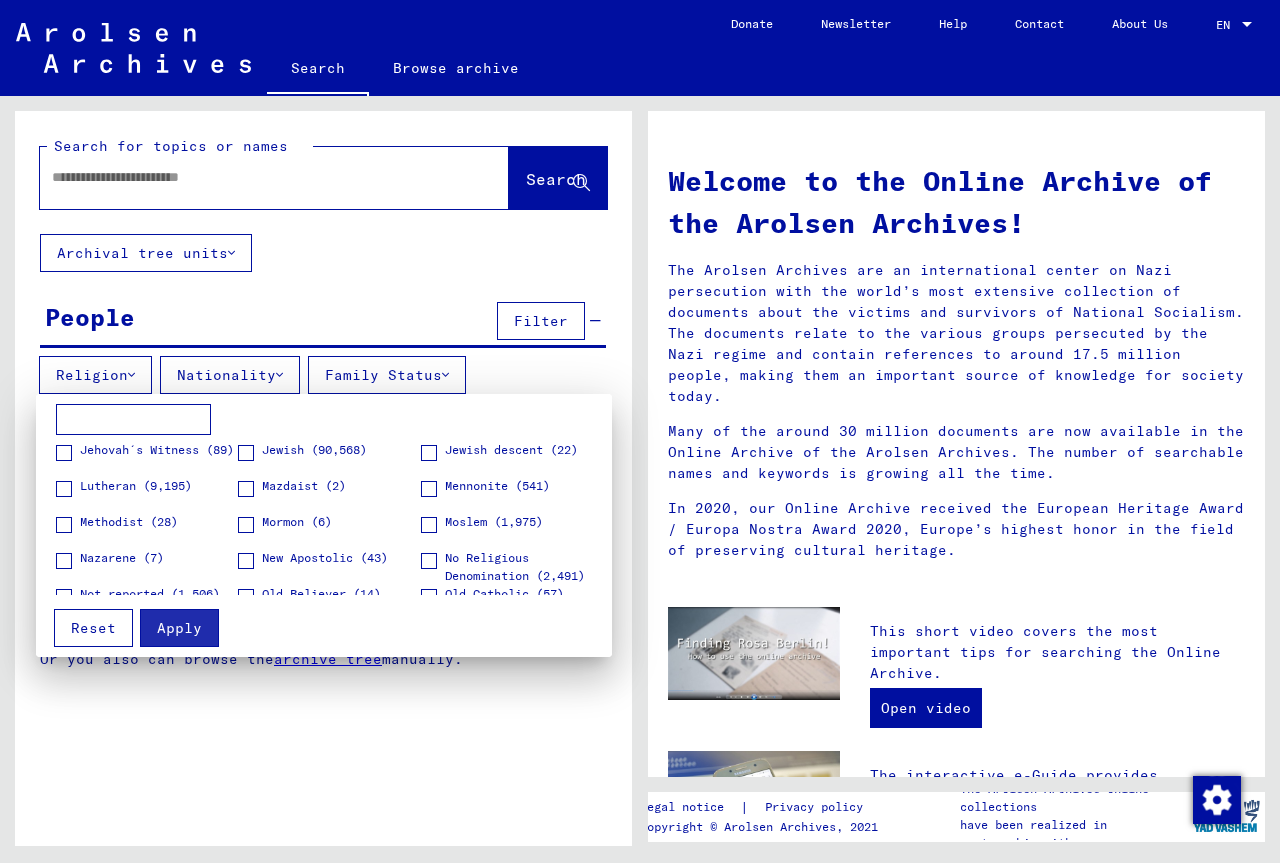 click at bounding box center (246, 453) 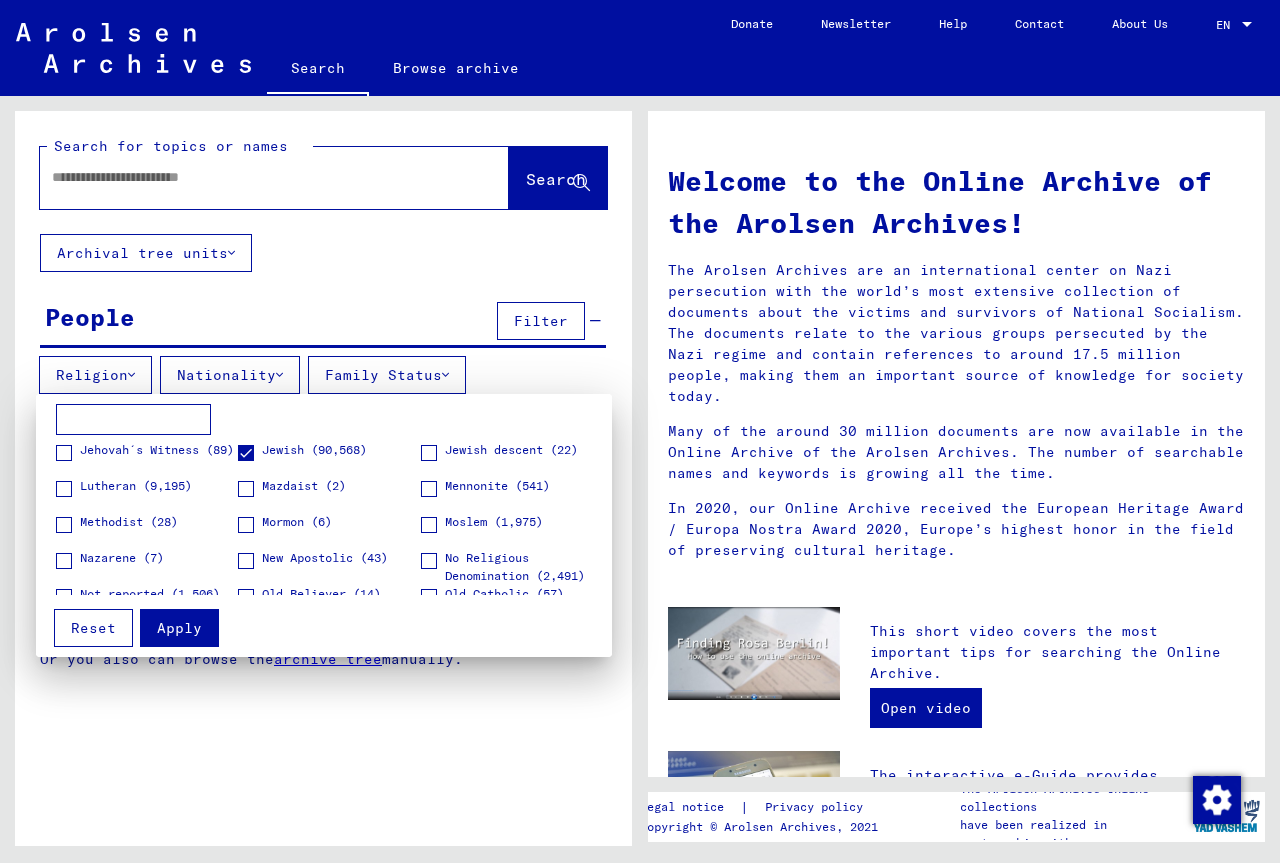 click at bounding box center [640, 431] 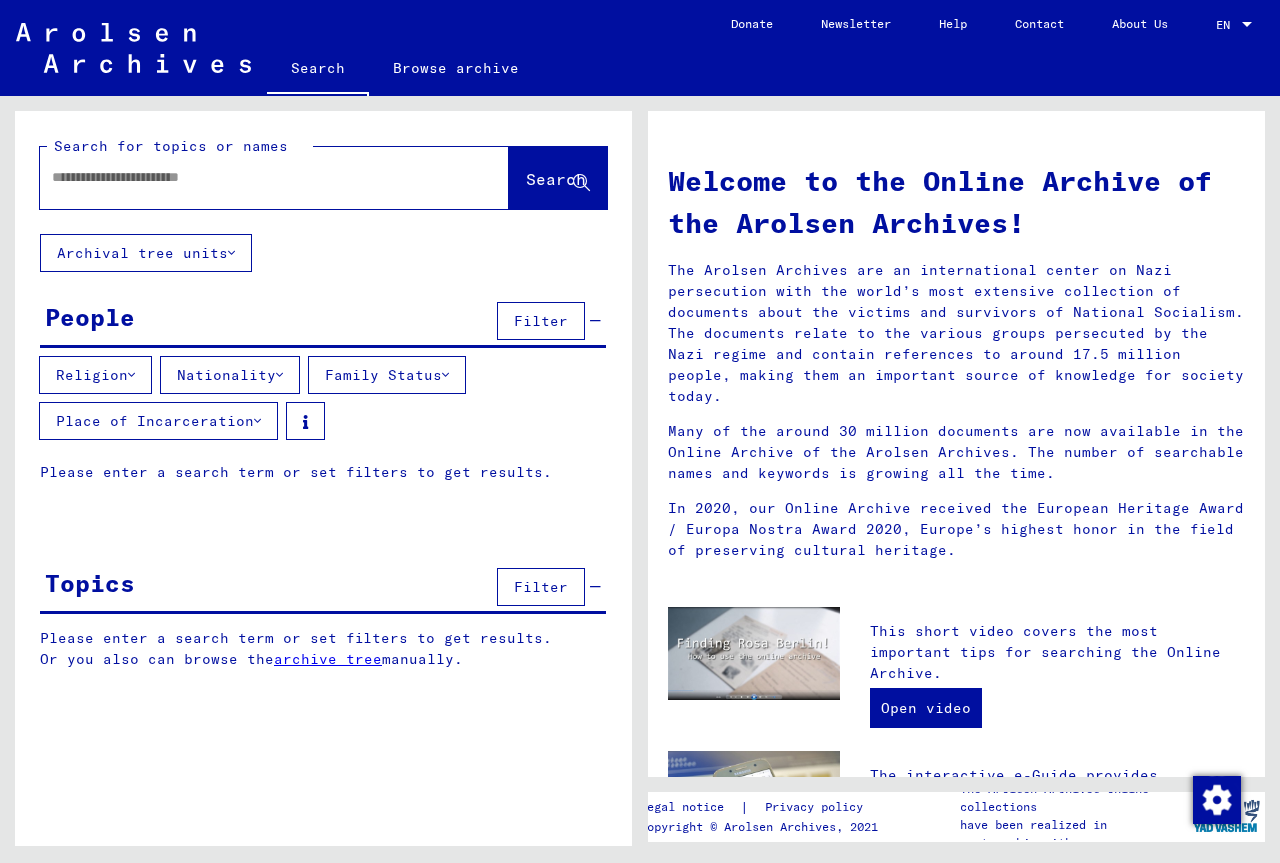 click on "Nationality" at bounding box center (95, 375) 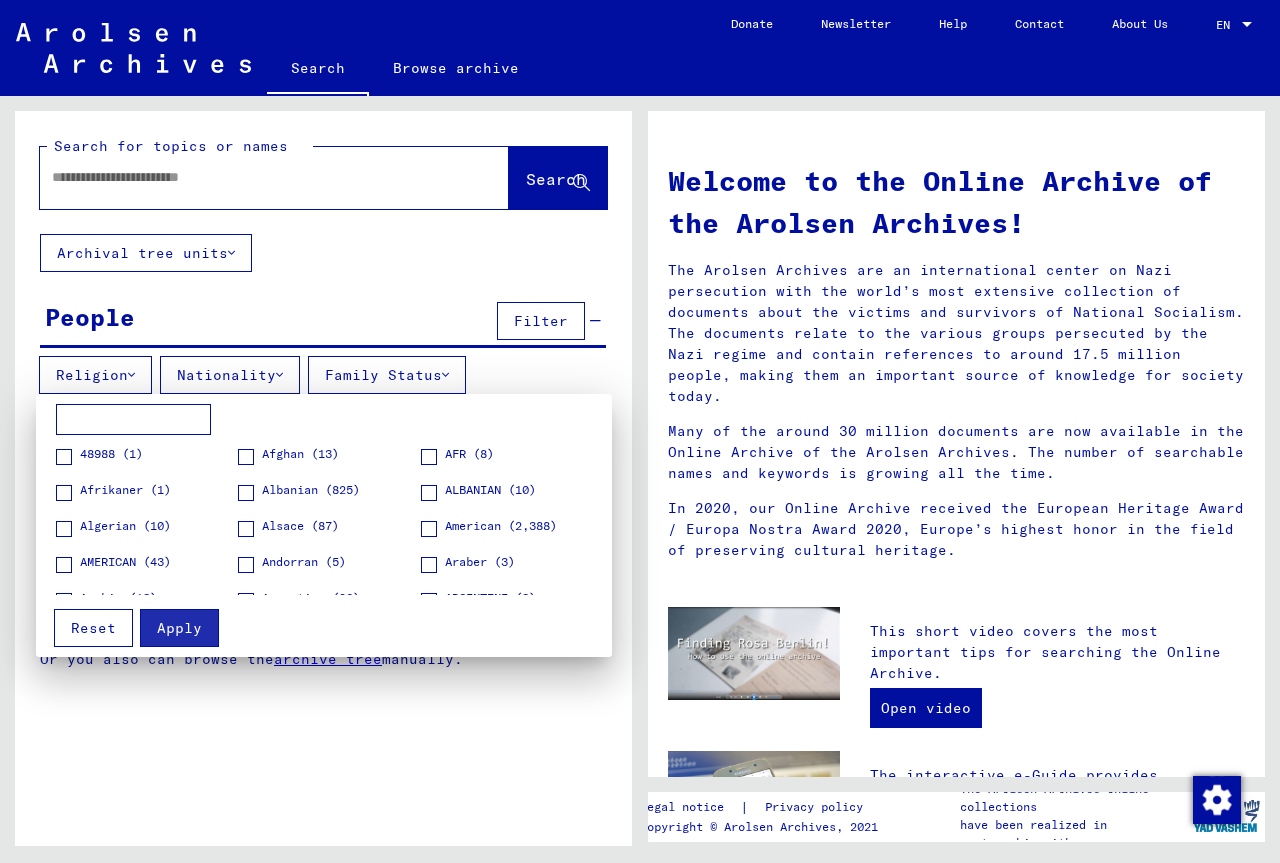 click at bounding box center [640, 431] 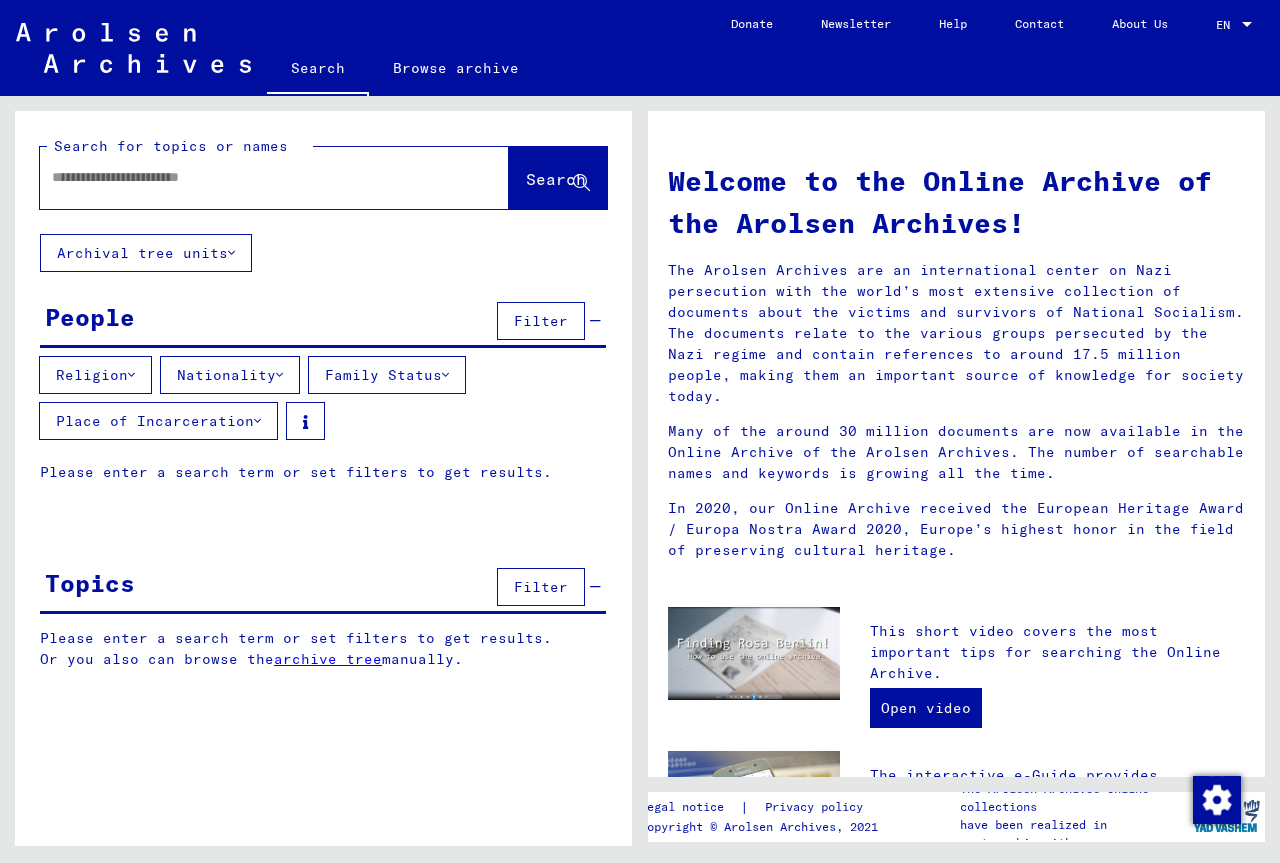 click at bounding box center (250, 177) 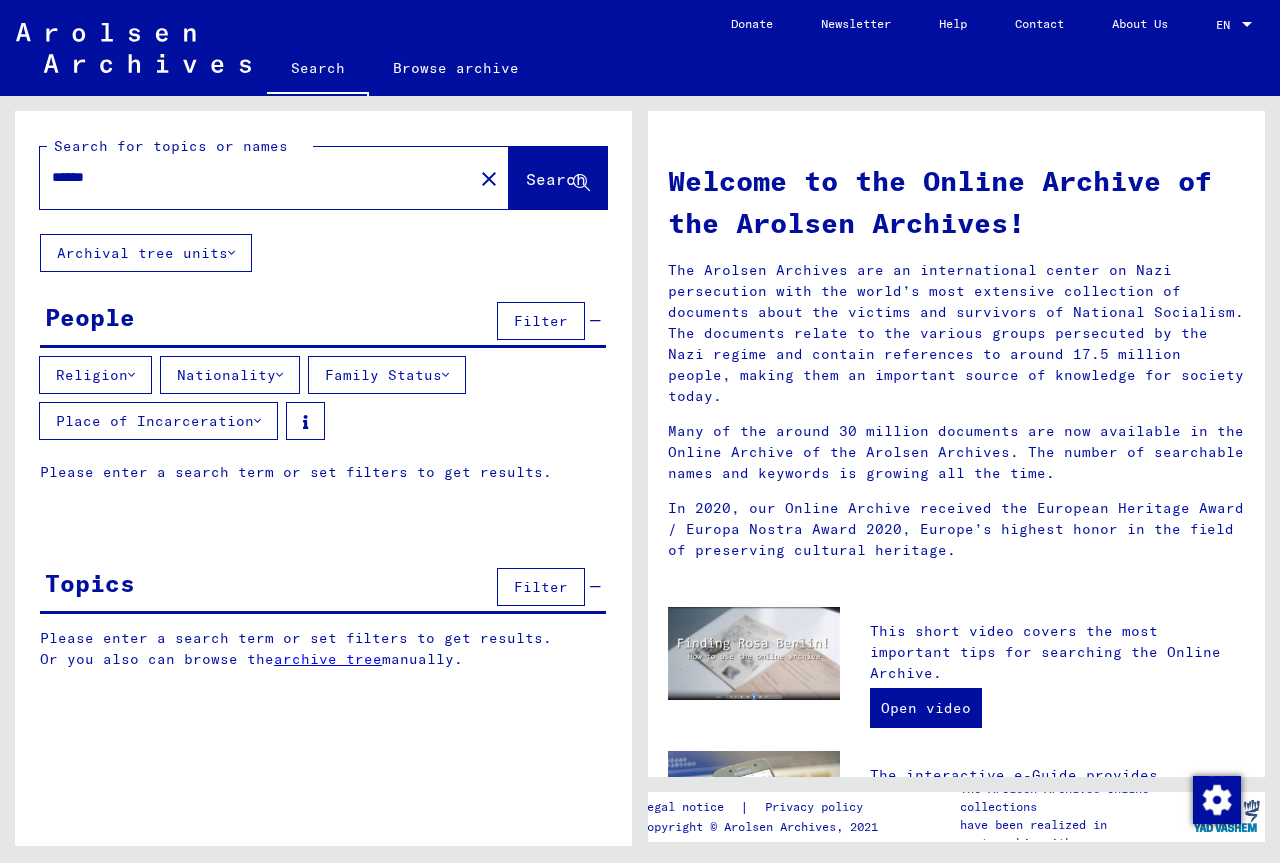 type on "******" 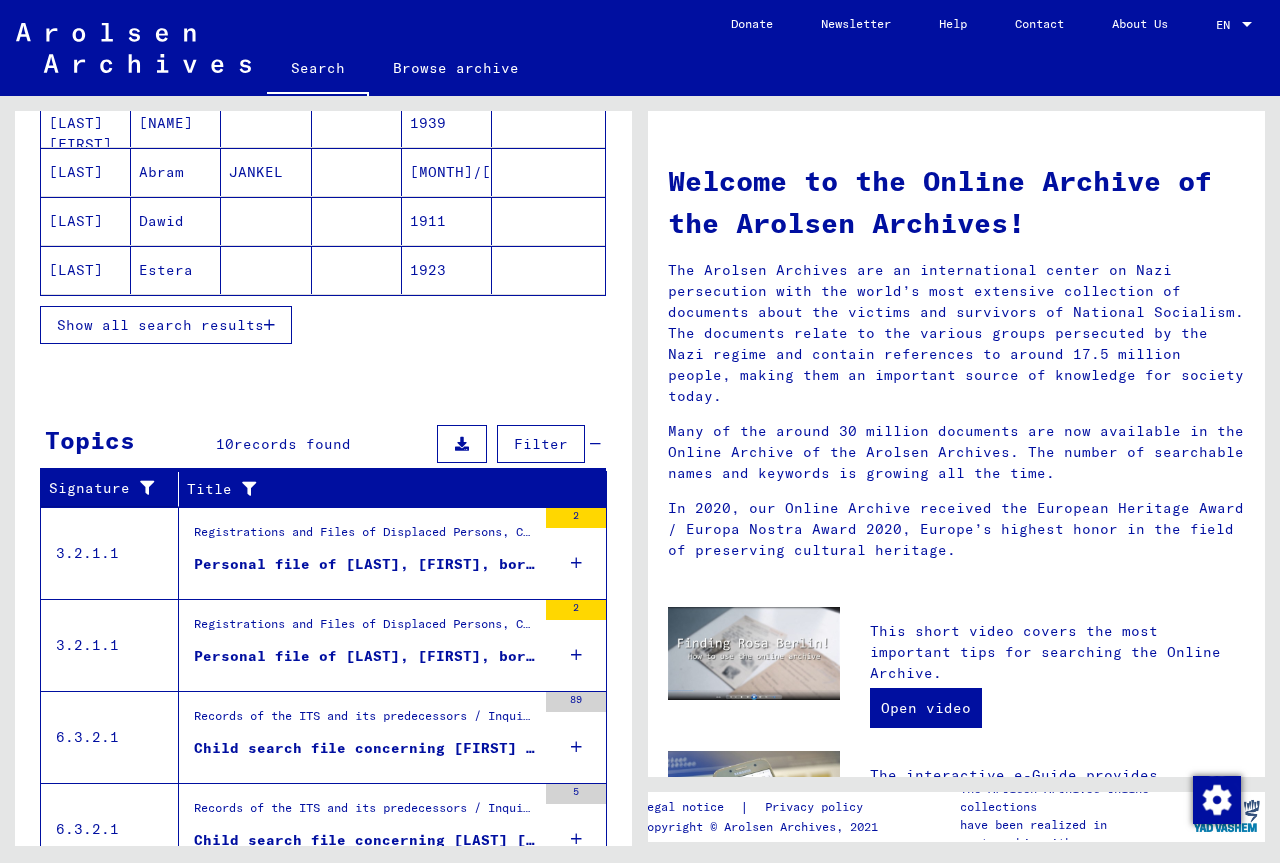scroll, scrollTop: 500, scrollLeft: 0, axis: vertical 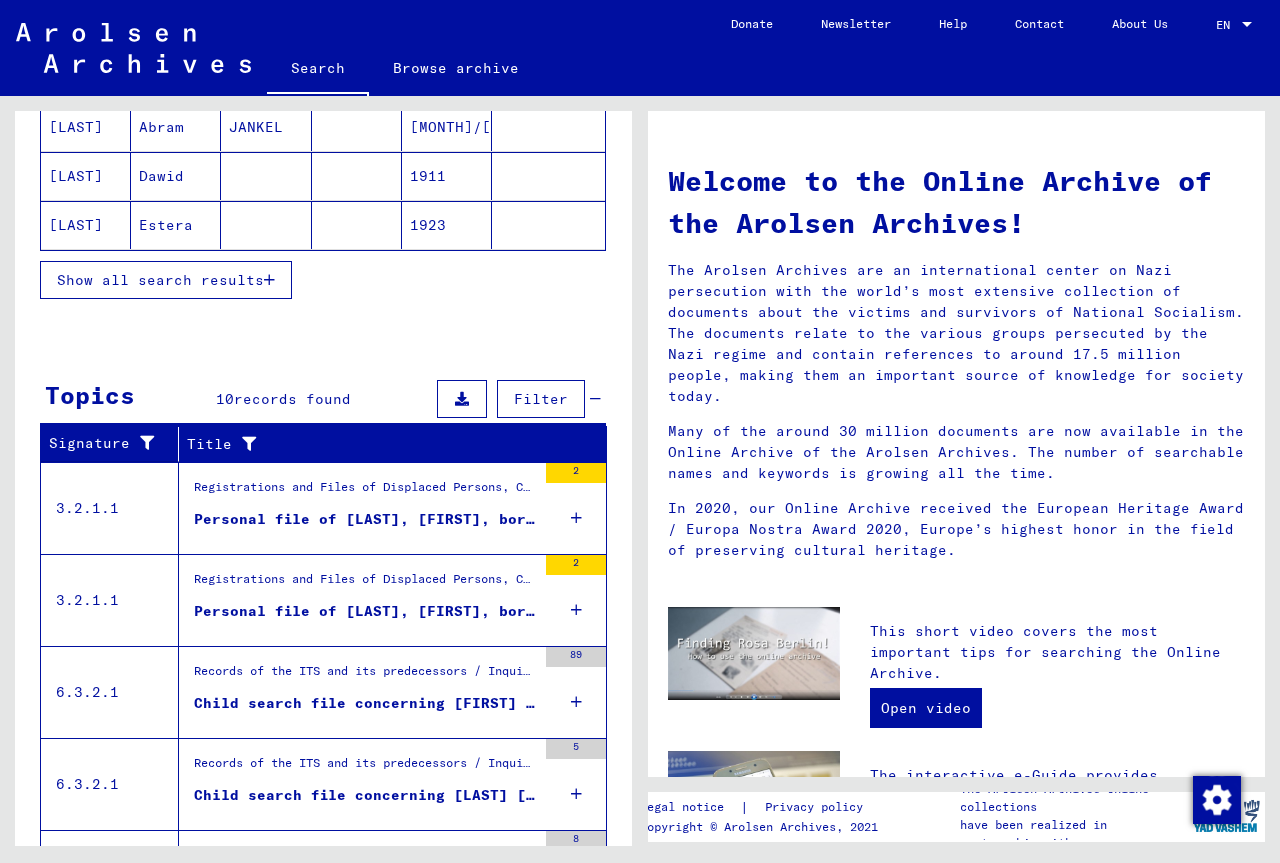 click on "Personal file of [LAST], [FIRST], born on [DAY]-[MONTH]-[YEAR], born in [CITY] and of further persons" at bounding box center [365, 519] 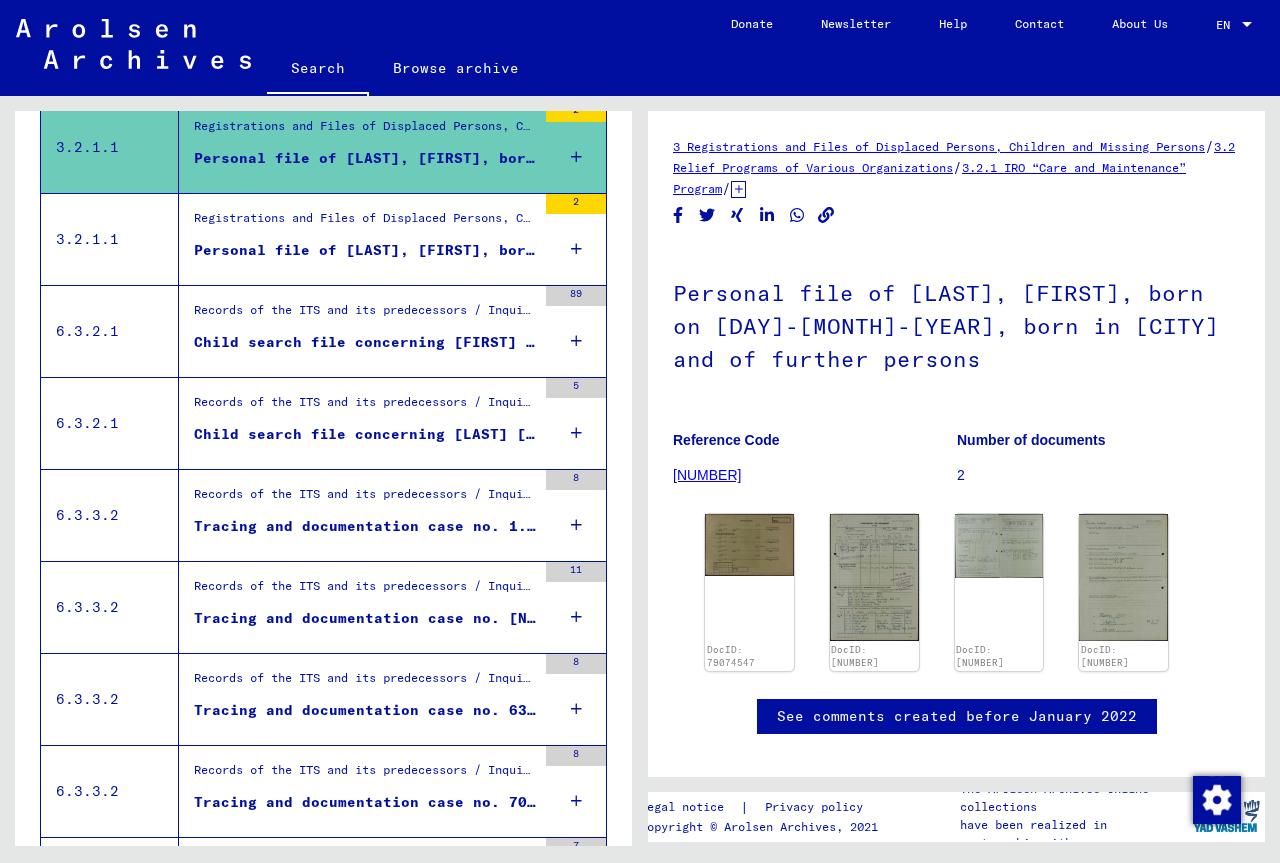 scroll, scrollTop: 0, scrollLeft: 0, axis: both 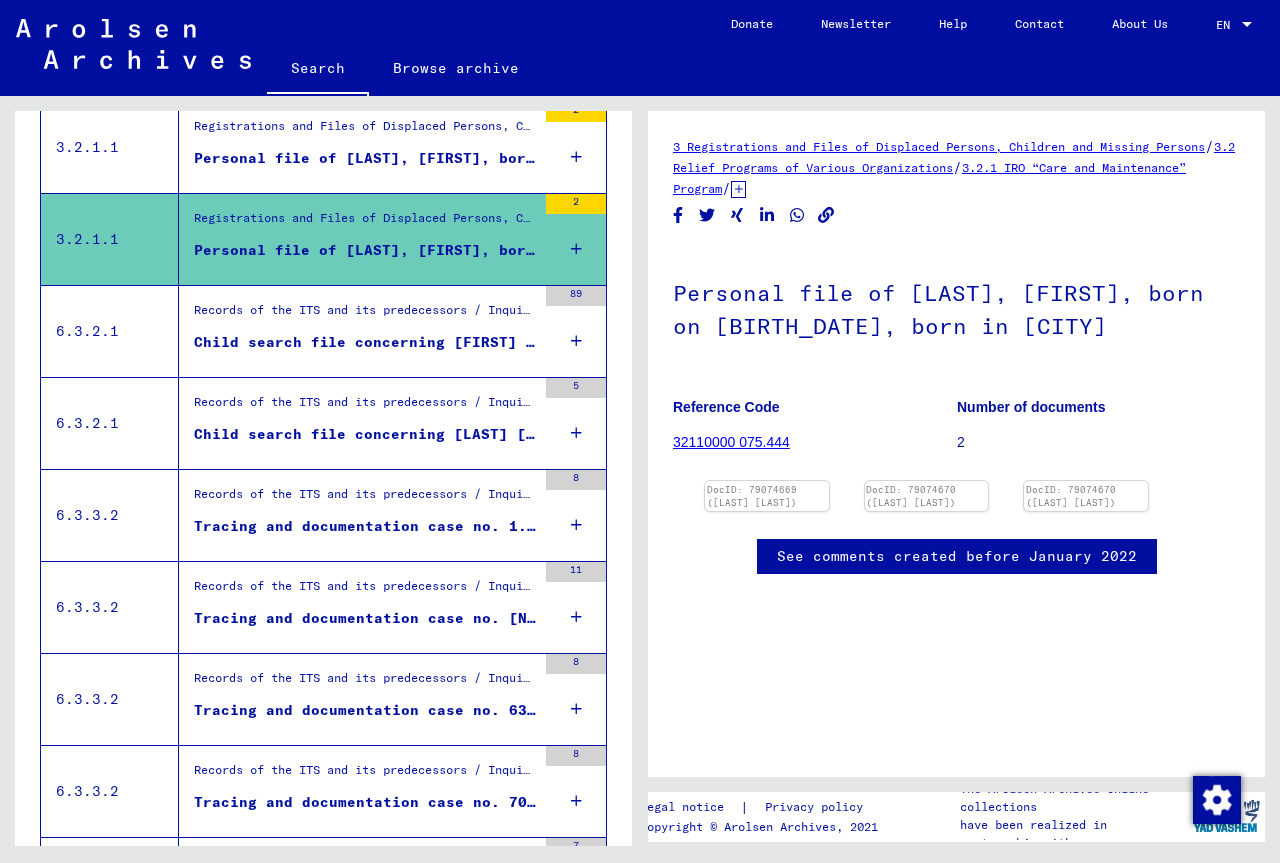 click on "Child search file concerning [FIRST] [LAST] [YEAR]-[MONTH]-[DAY]" at bounding box center (365, 158) 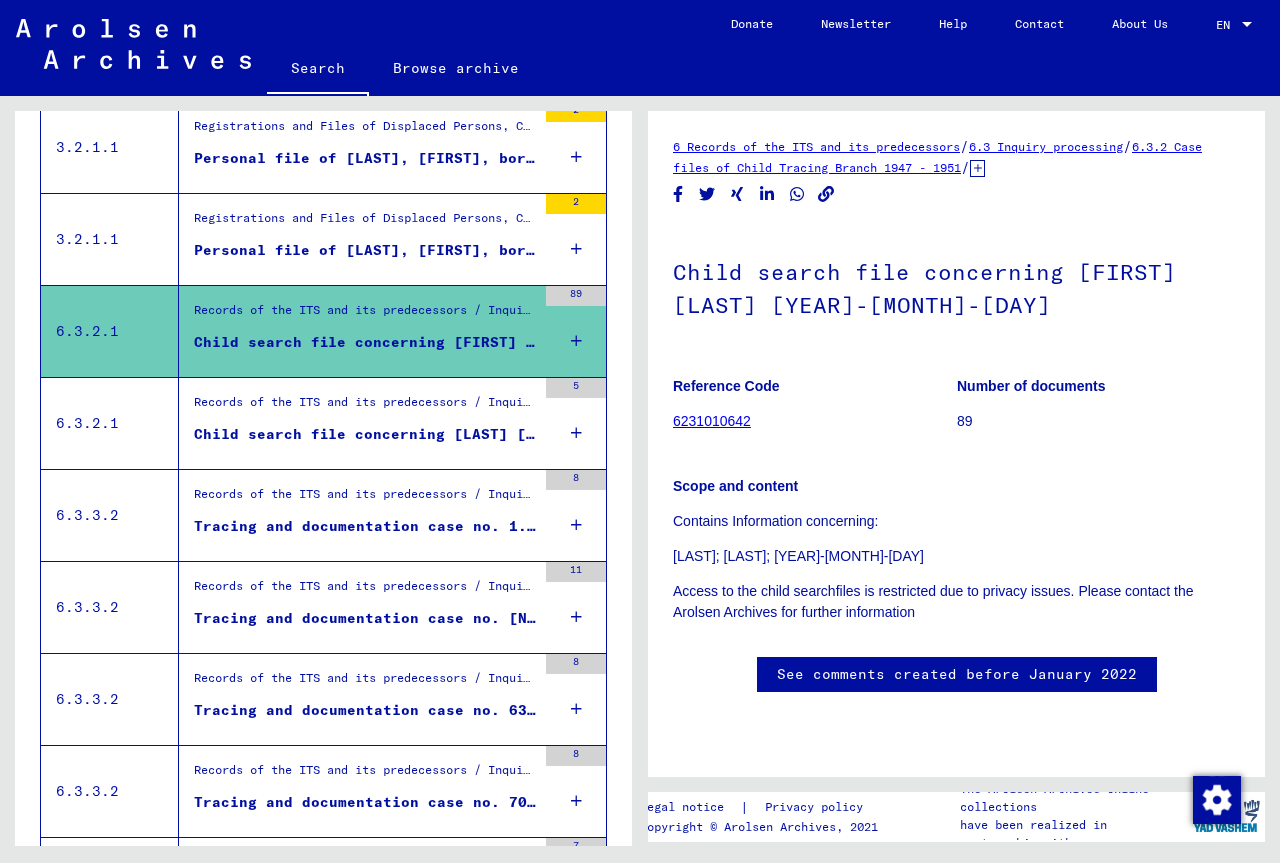 scroll, scrollTop: 0, scrollLeft: 0, axis: both 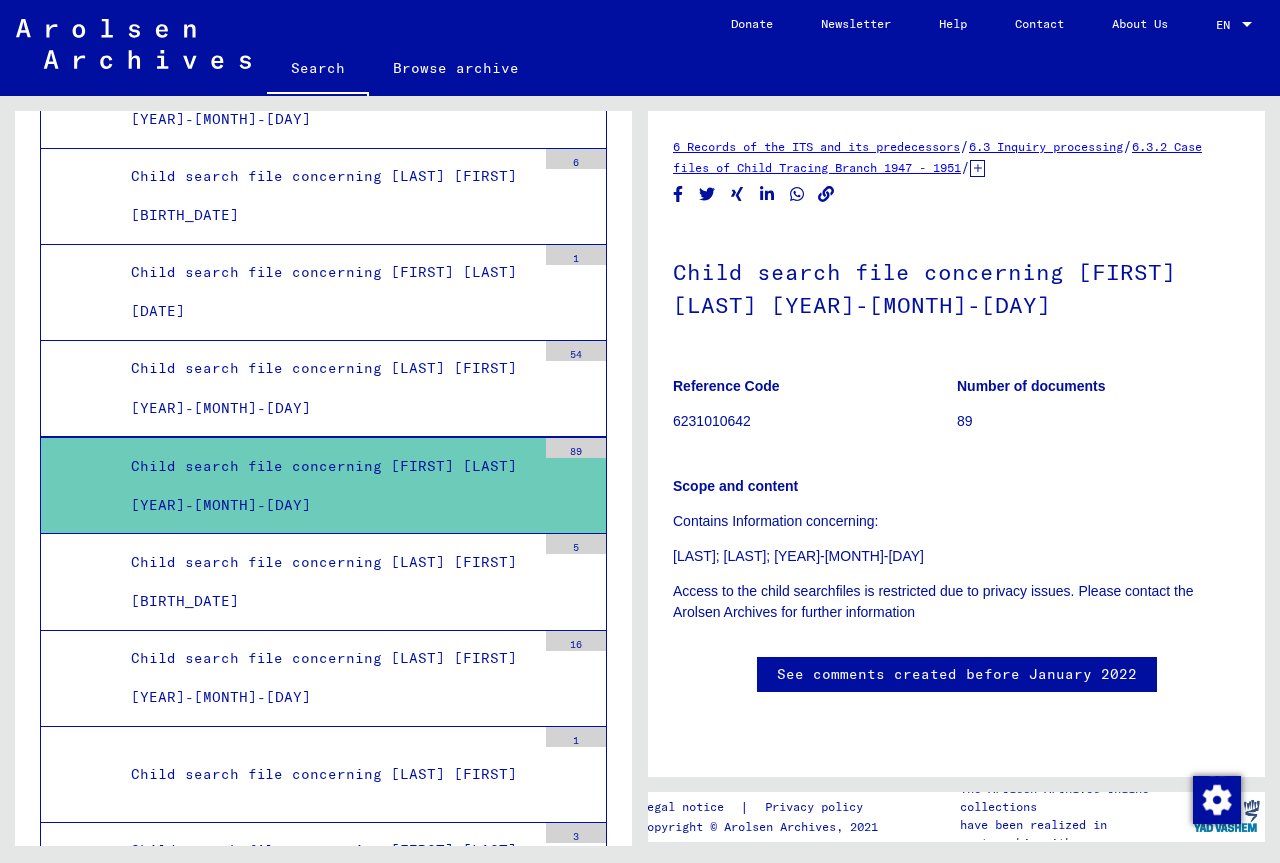click on "6 Records of the ITS and its predecessors" at bounding box center [816, 146] 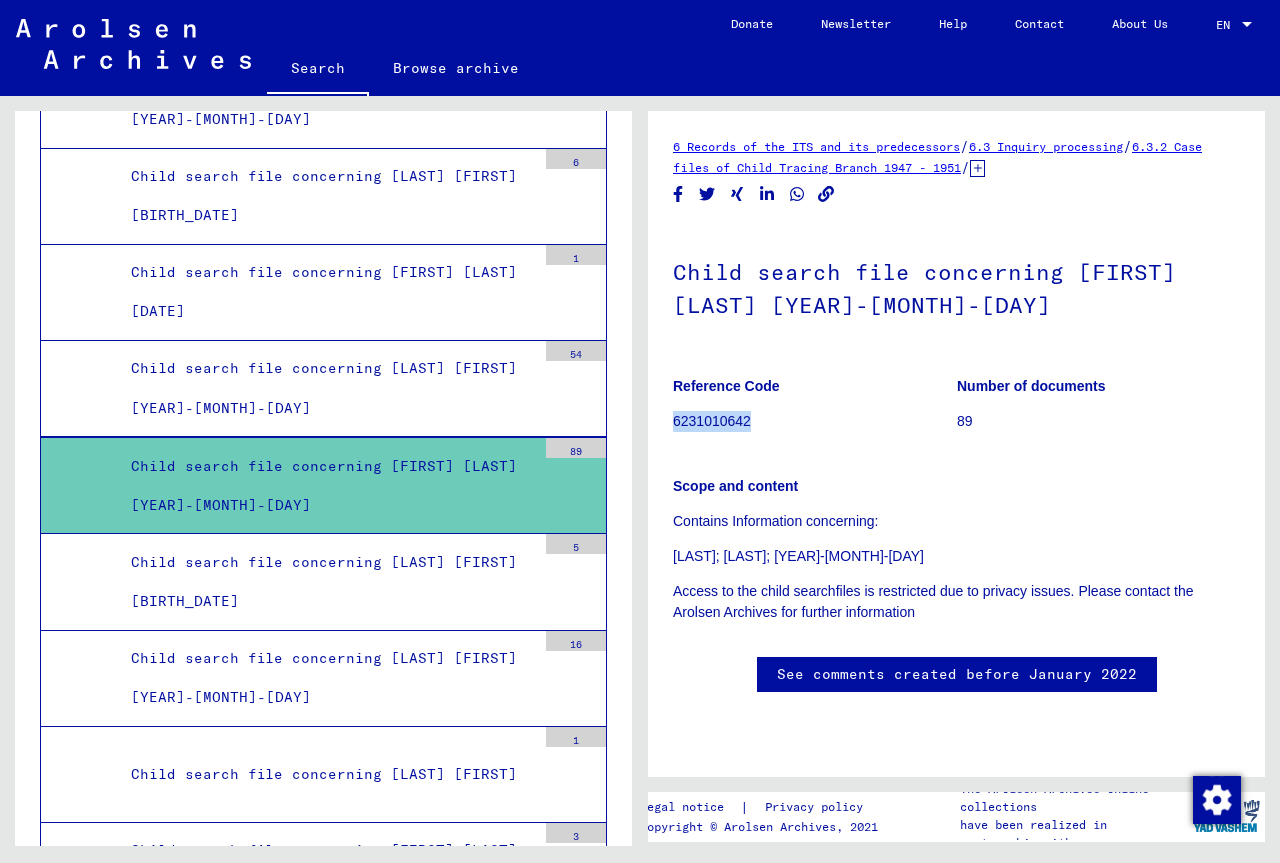 drag, startPoint x: 761, startPoint y: 420, endPoint x: 673, endPoint y: 426, distance: 88.20431 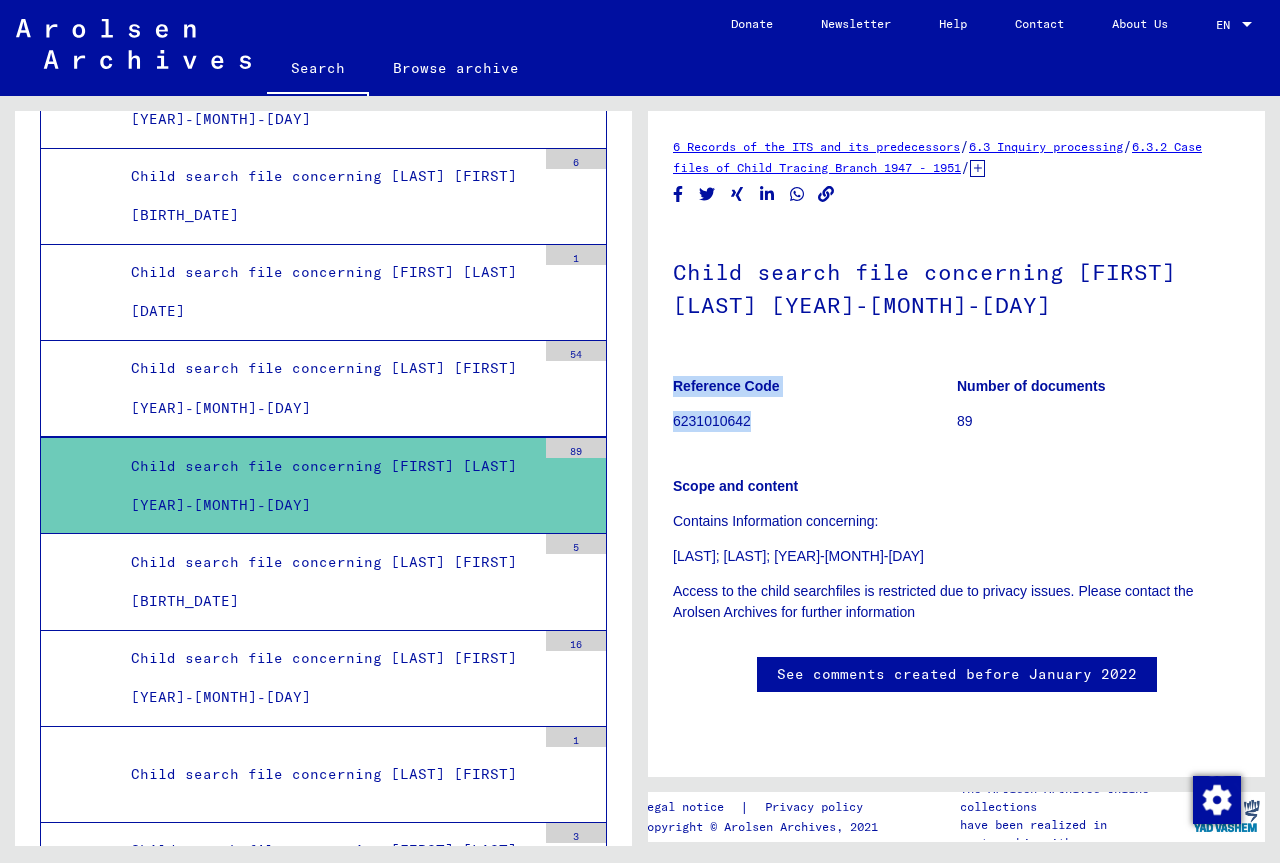 drag, startPoint x: 674, startPoint y: 391, endPoint x: 812, endPoint y: 417, distance: 140.42792 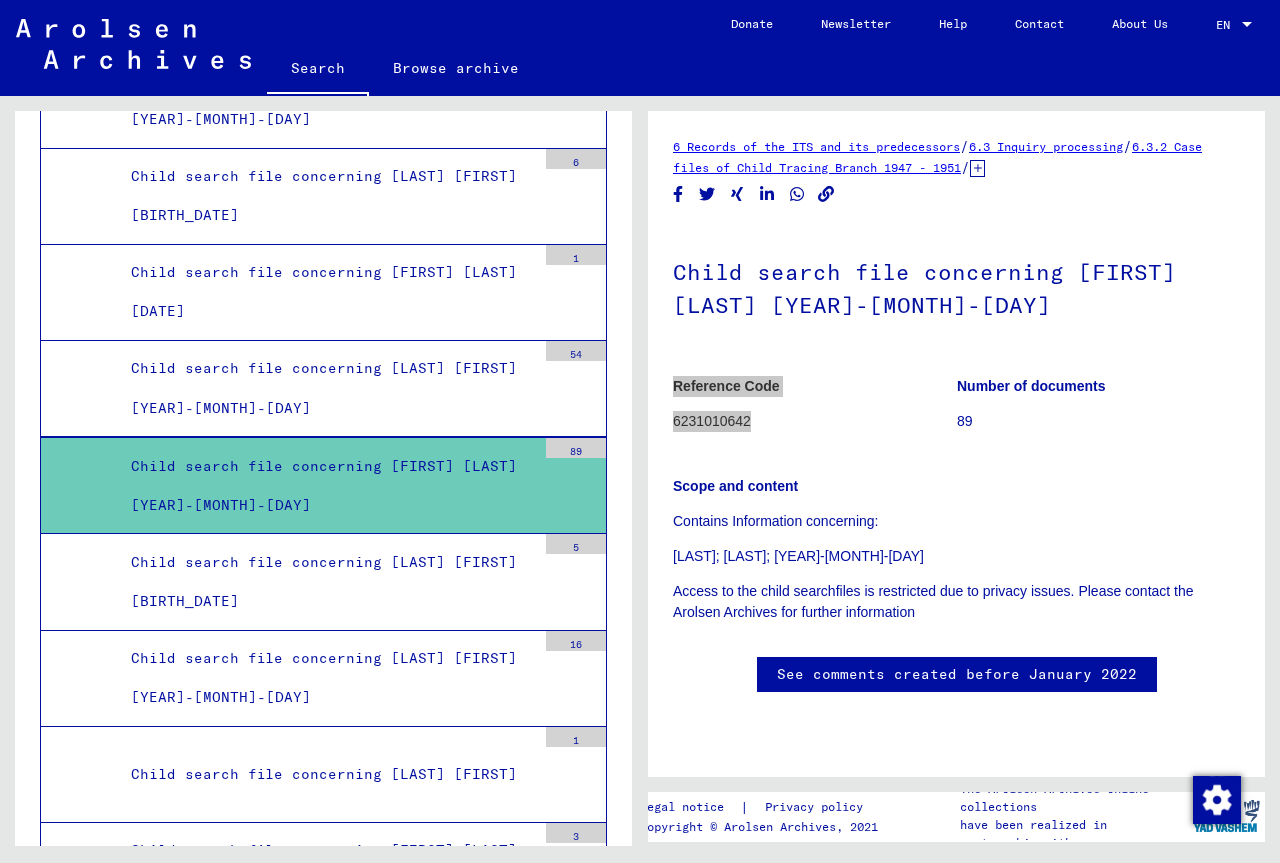 scroll, scrollTop: 1700, scrollLeft: 0, axis: vertical 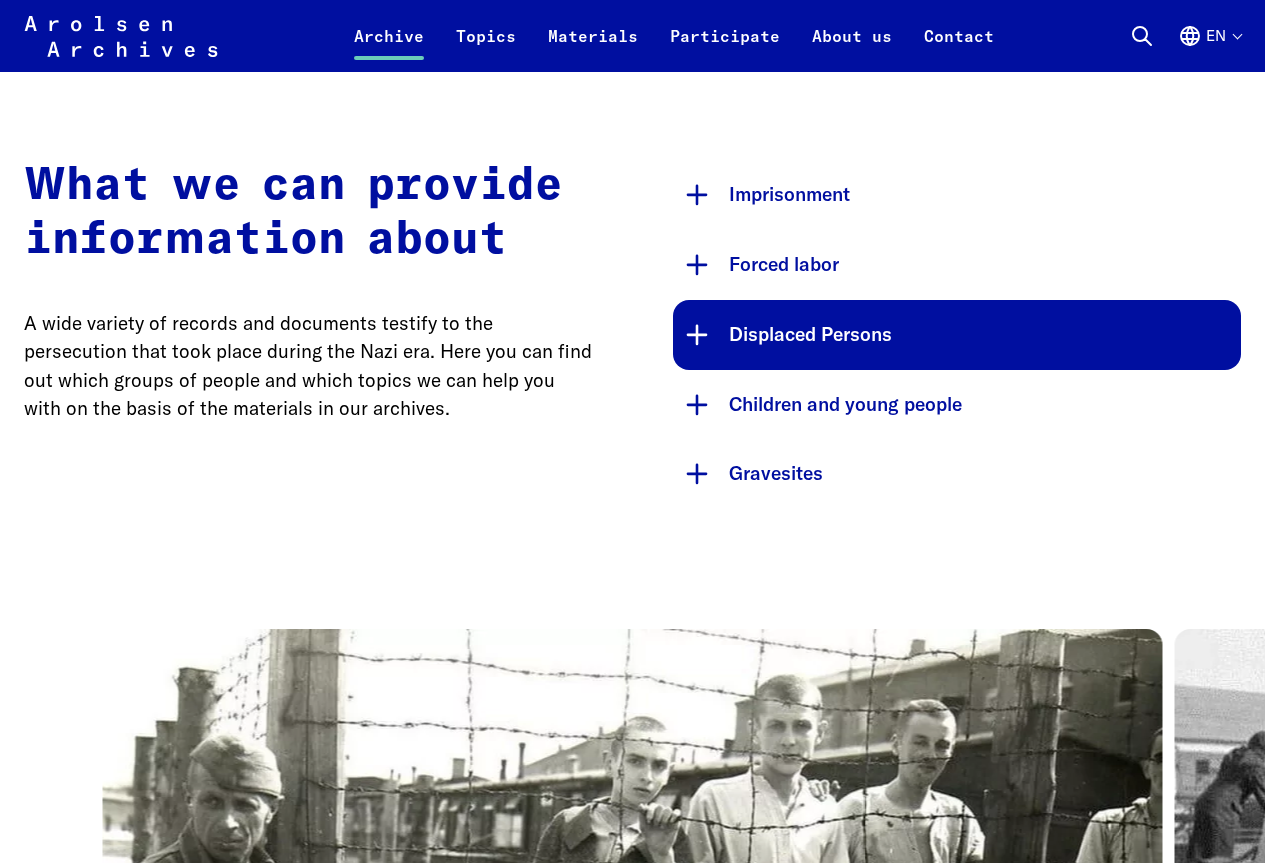click on "Displaced Persons" at bounding box center [957, 335] 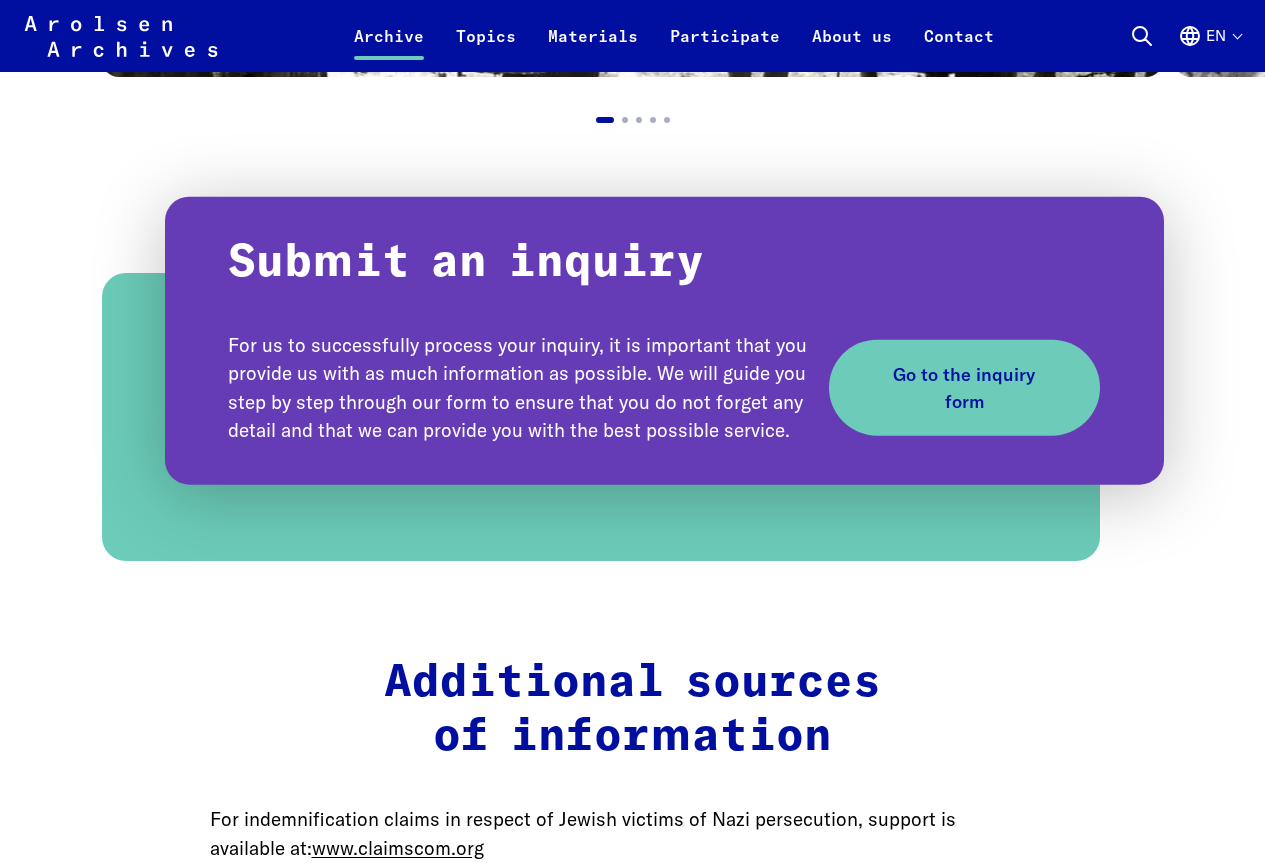 scroll, scrollTop: 2600, scrollLeft: 0, axis: vertical 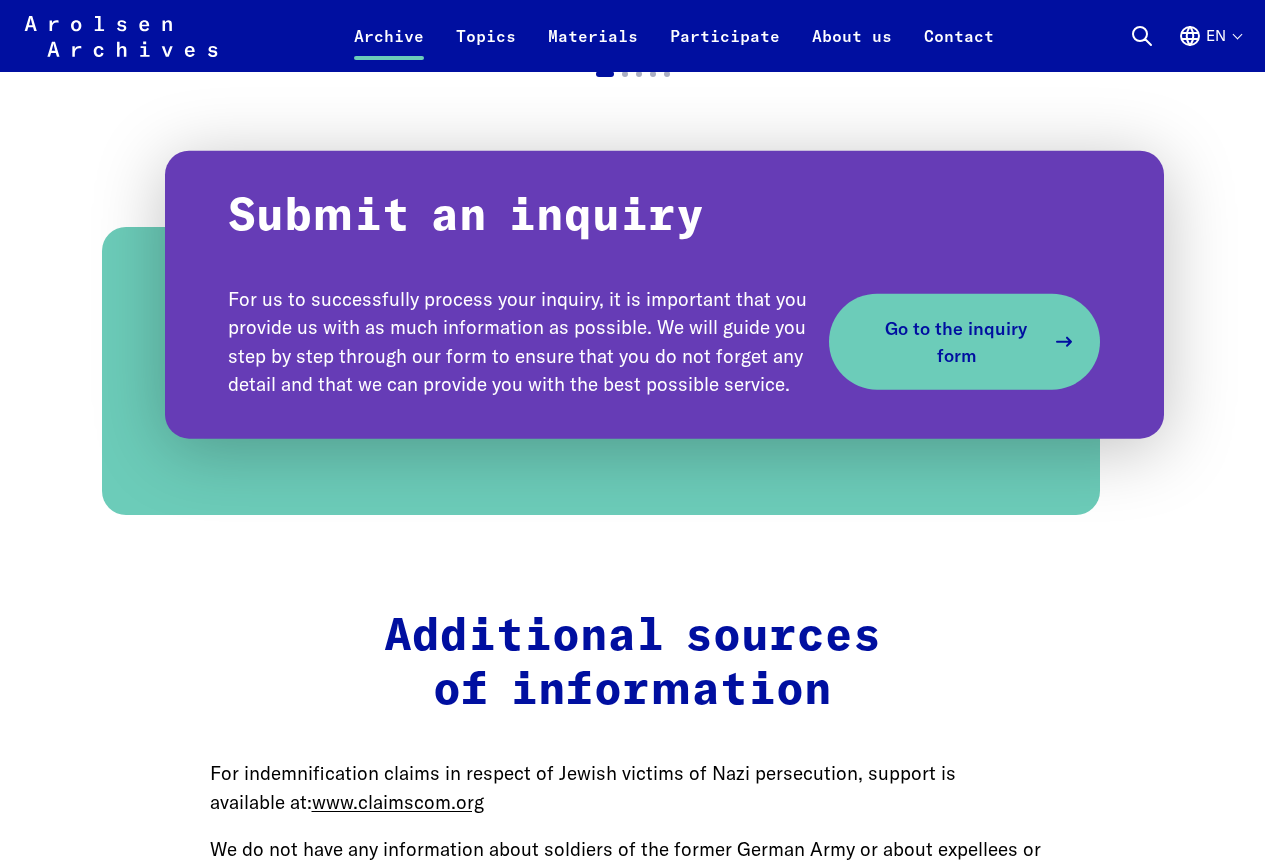 click on "Go to the inquiry form" at bounding box center [957, 341] 